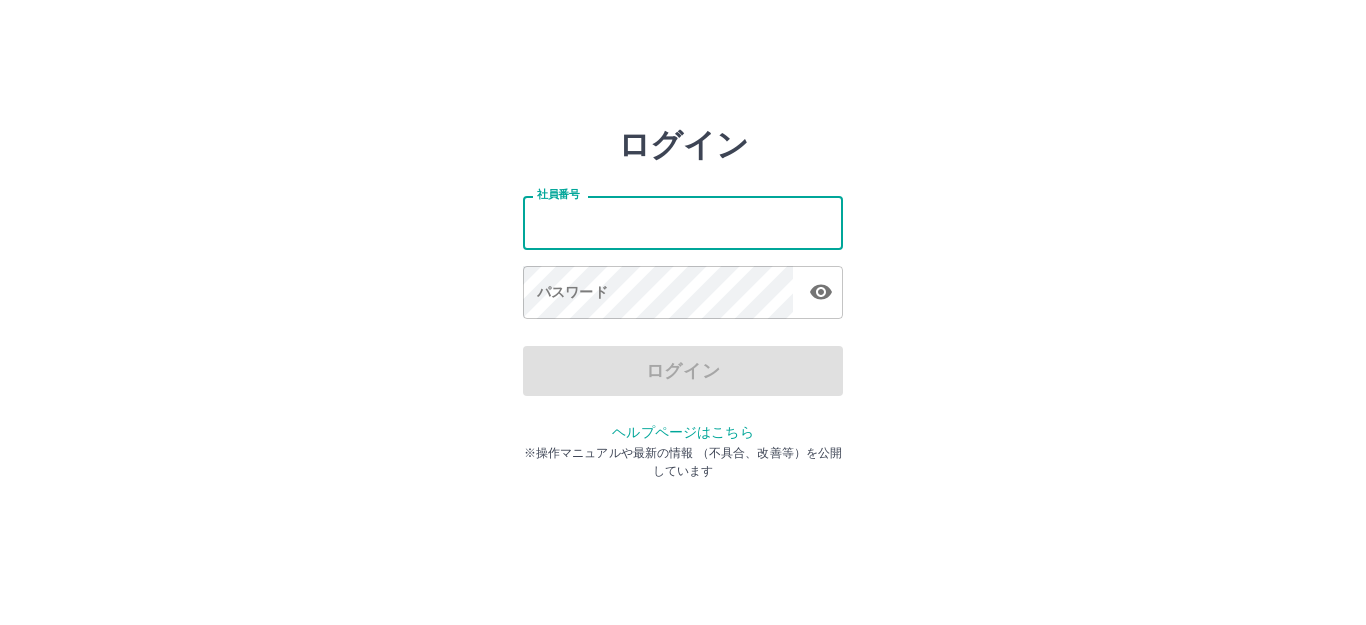 scroll, scrollTop: 0, scrollLeft: 0, axis: both 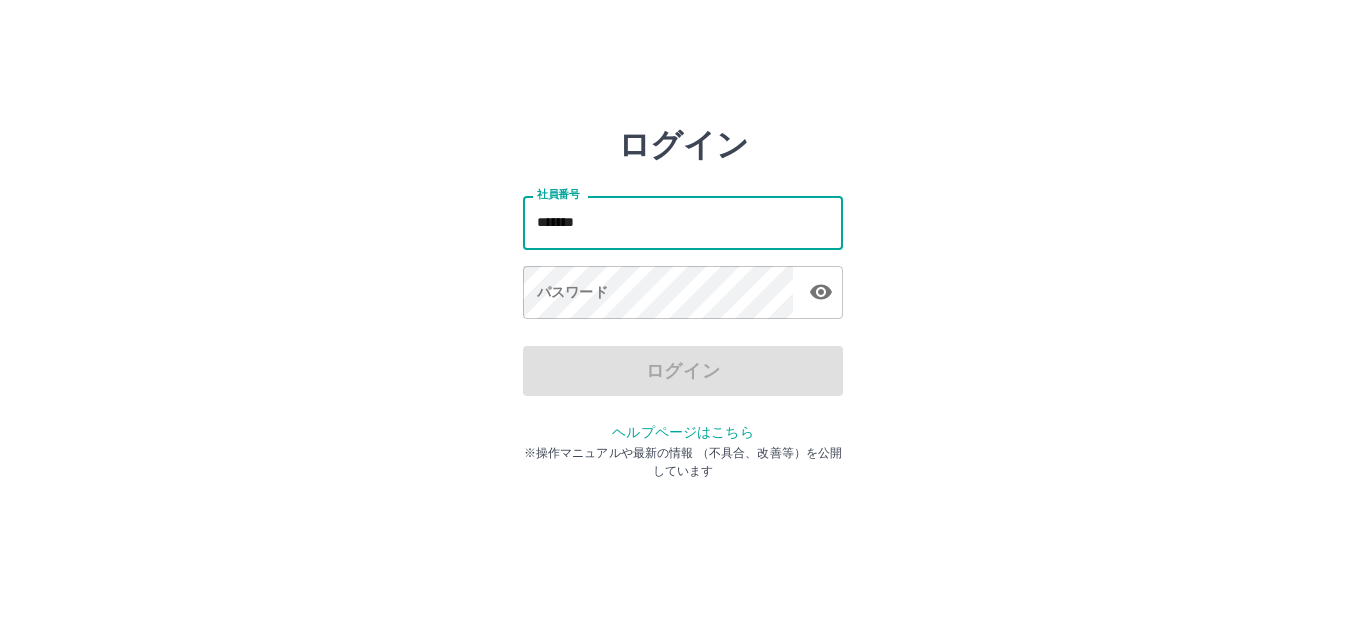 type on "*******" 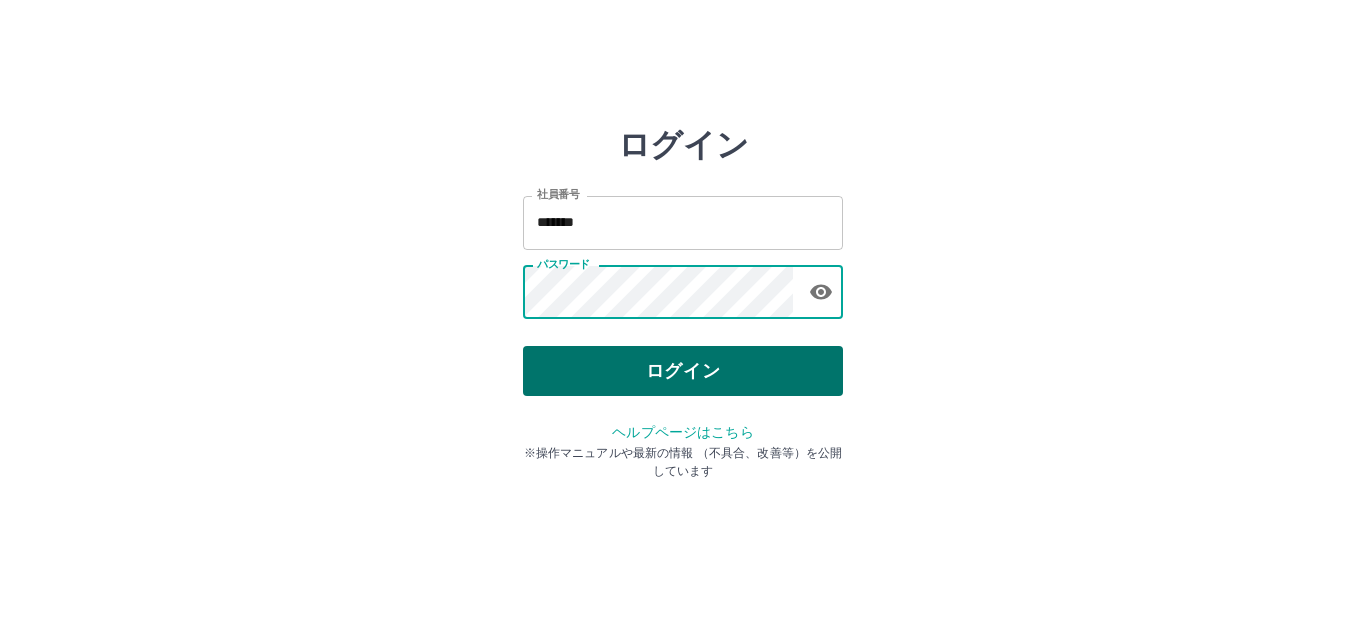 click on "ログイン" at bounding box center (683, 371) 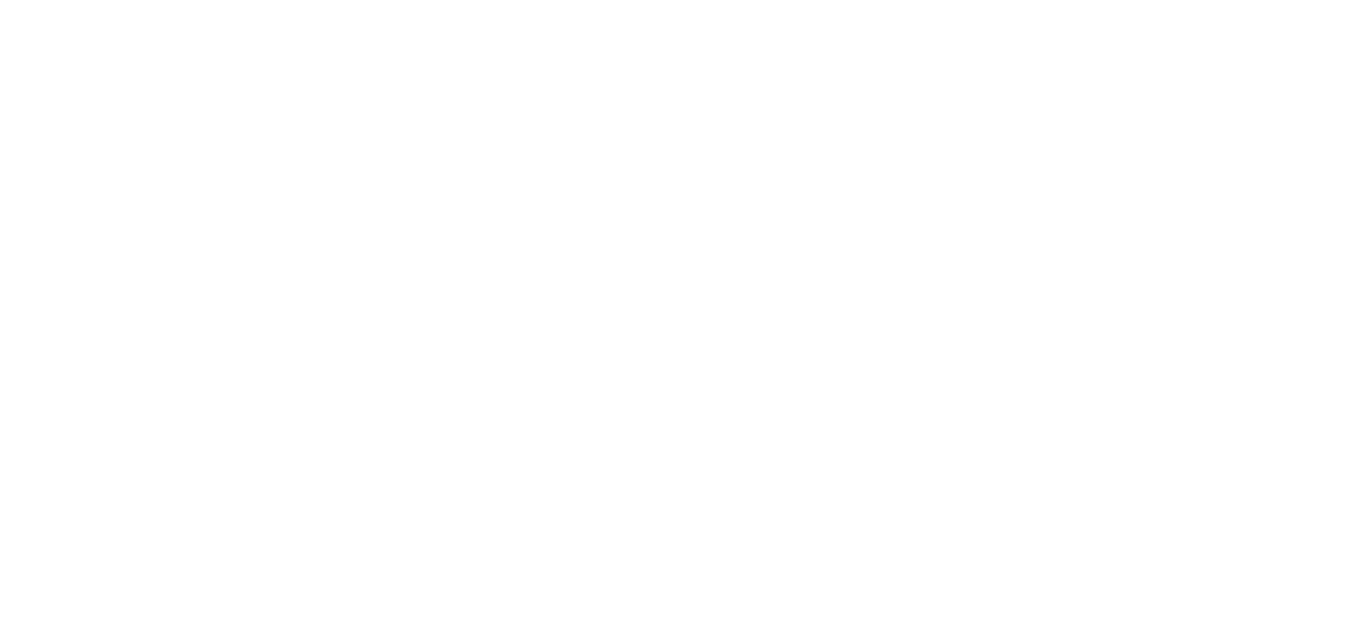 scroll, scrollTop: 0, scrollLeft: 0, axis: both 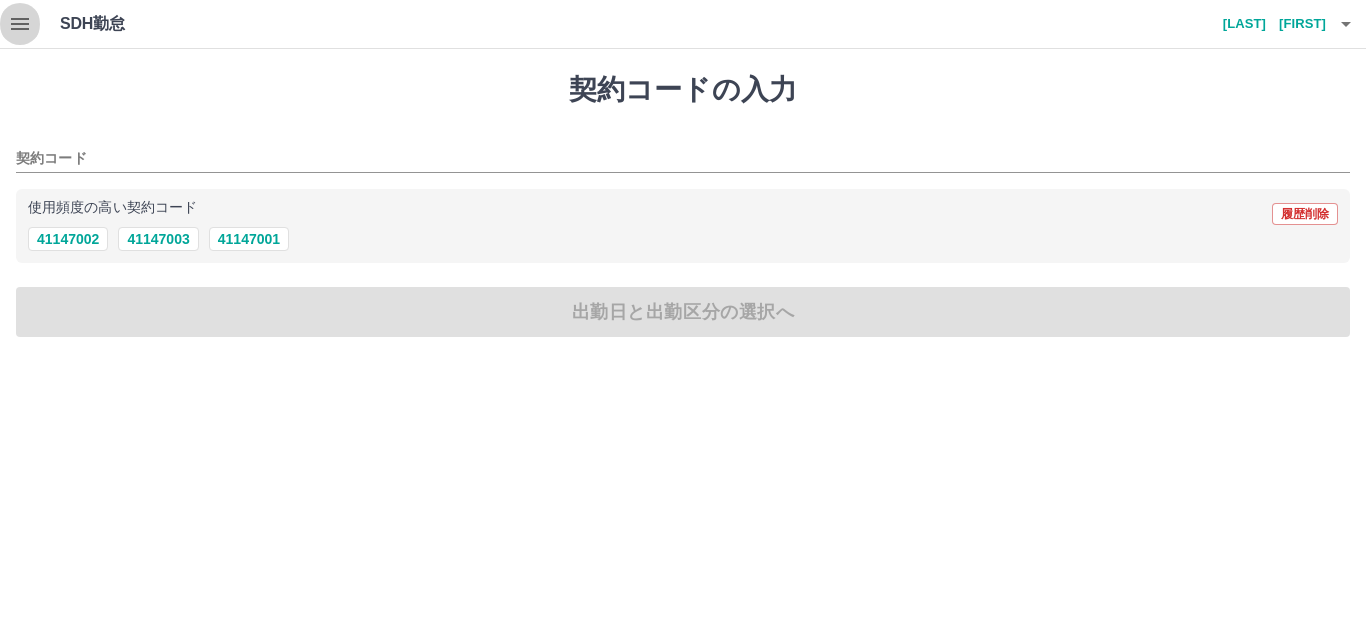 click 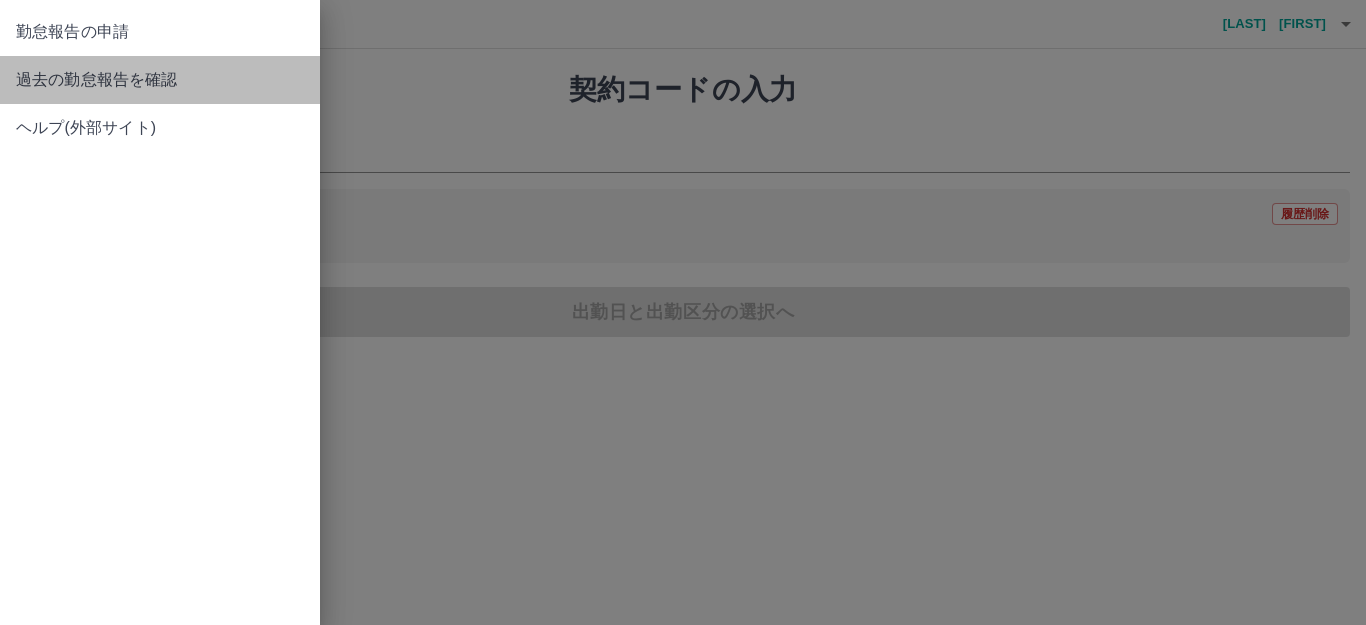 click on "過去の勤怠報告を確認" at bounding box center (160, 80) 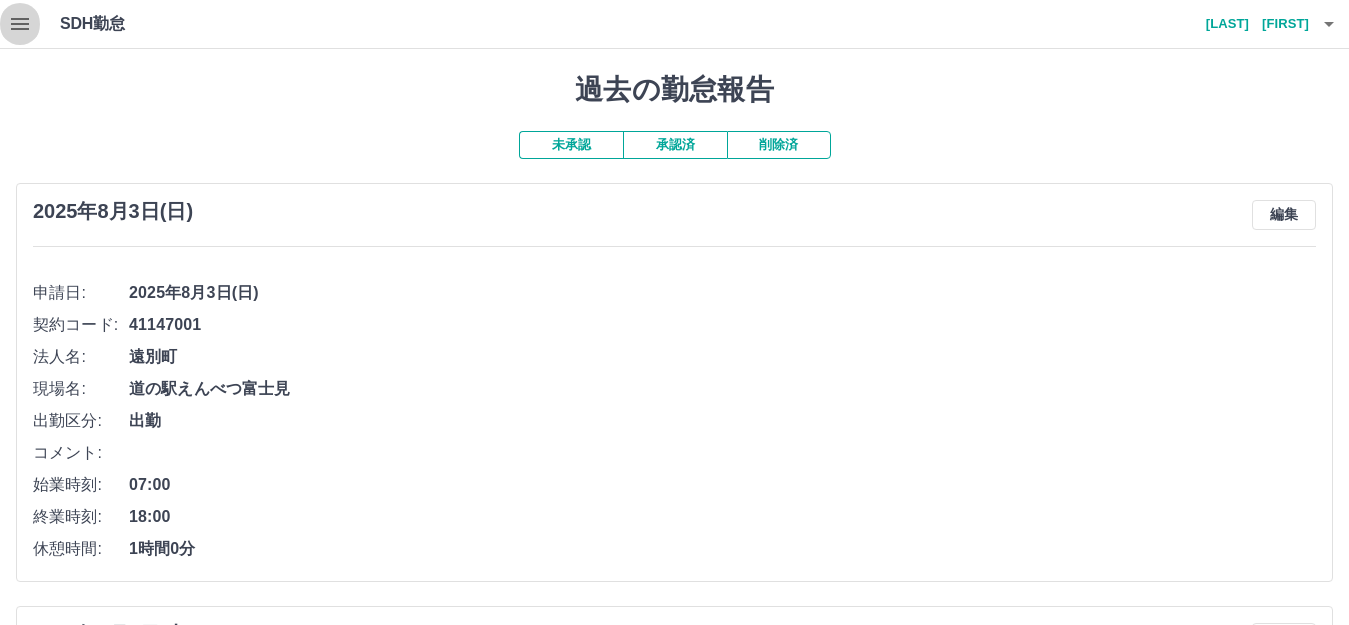 click 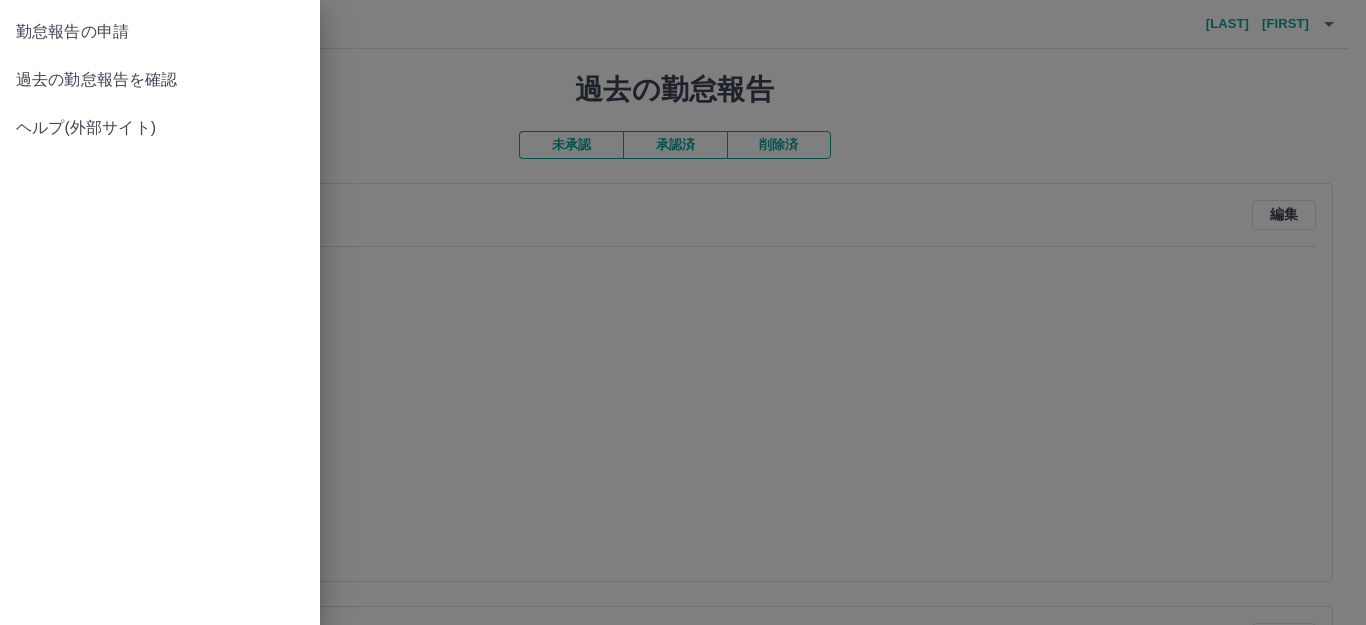 click on "勤怠報告の申請" at bounding box center (160, 32) 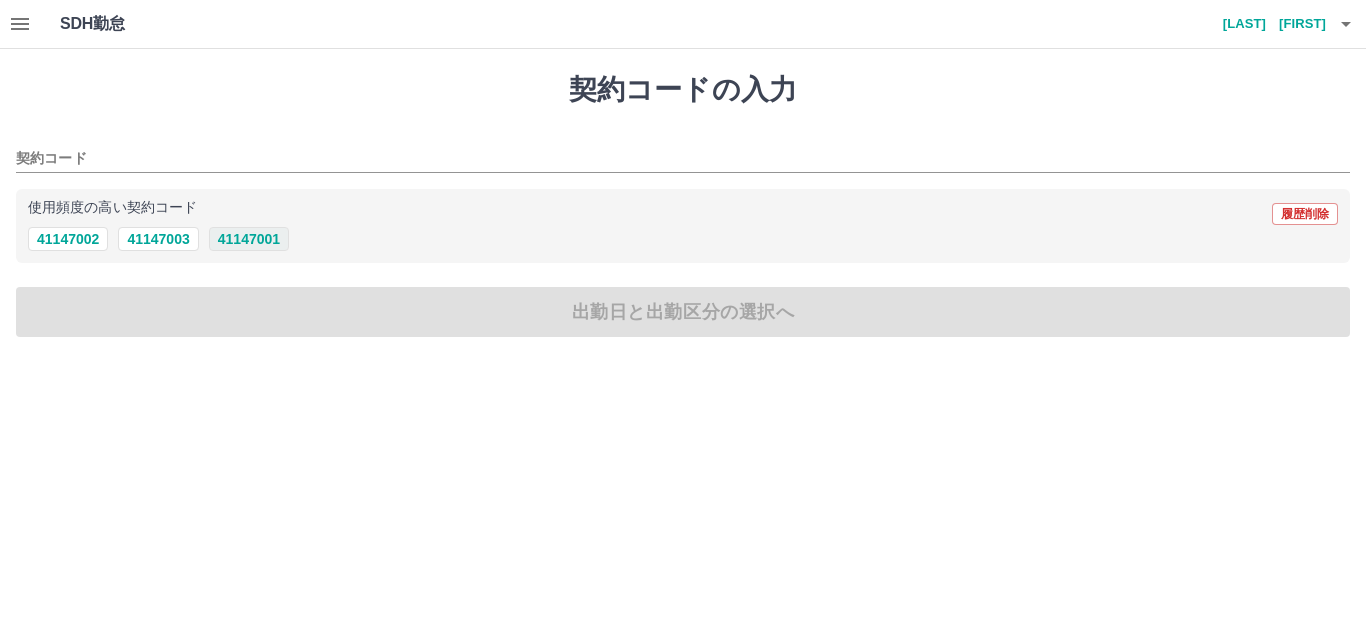 click on "41147001" at bounding box center [249, 239] 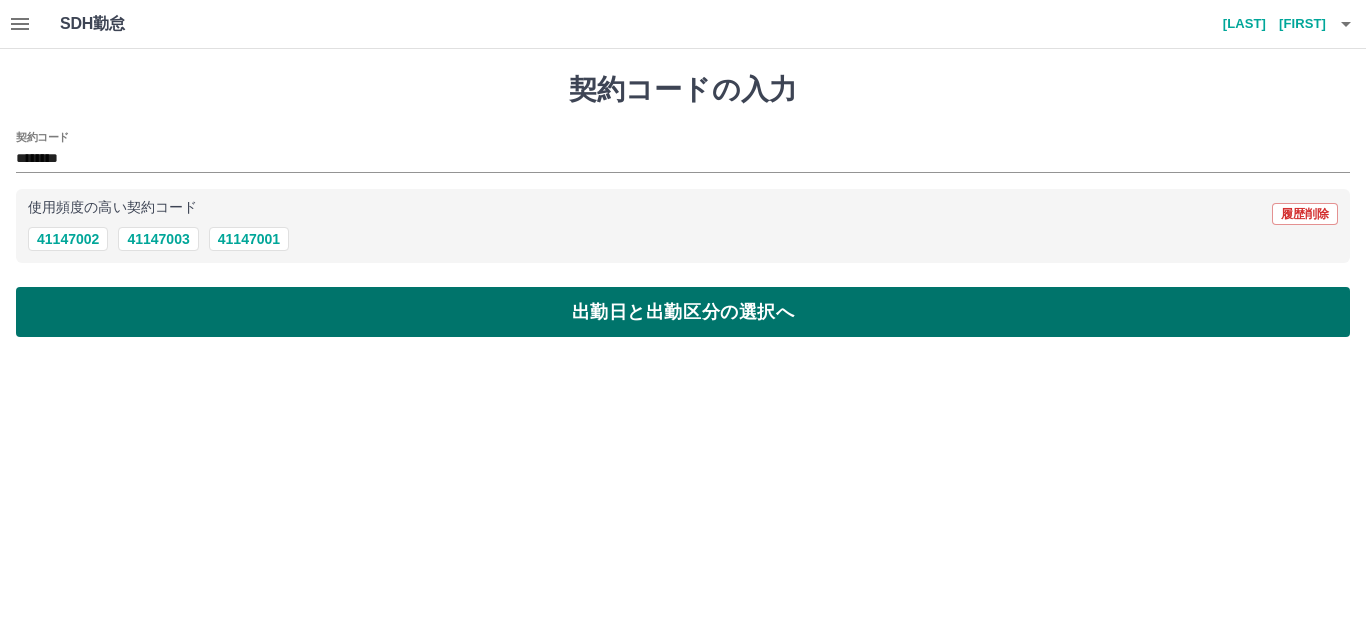 click on "出勤日と出勤区分の選択へ" at bounding box center (683, 312) 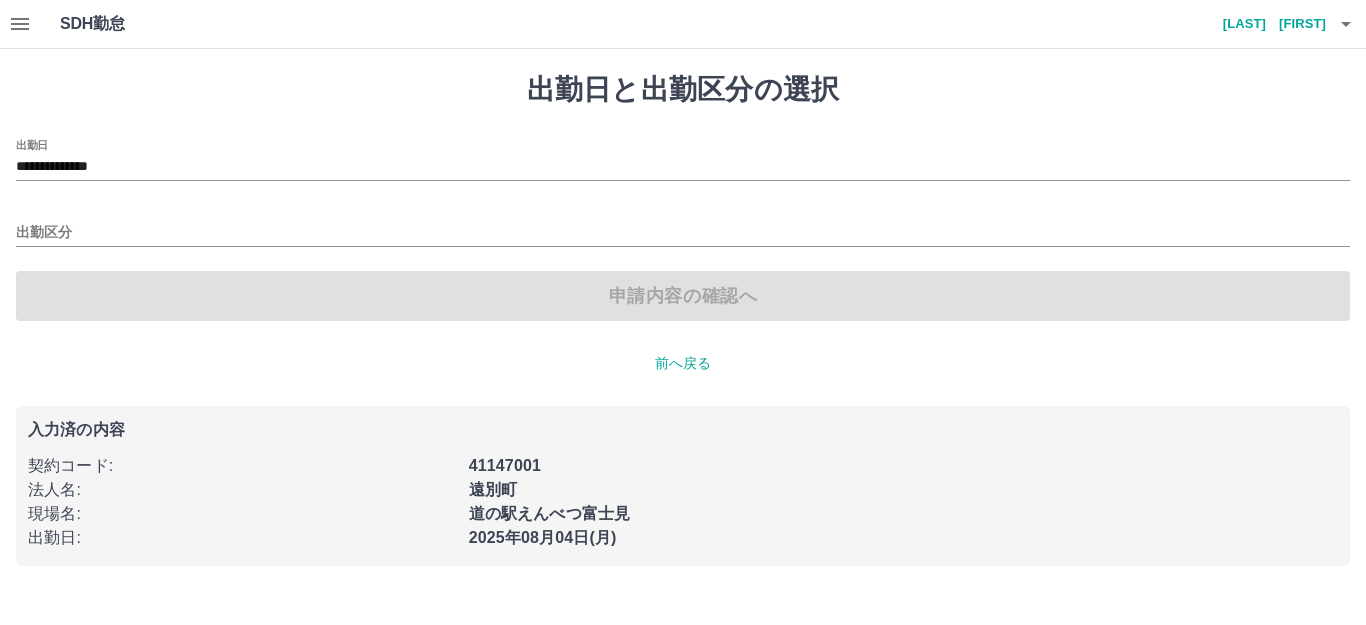 click on "出勤区分" at bounding box center (683, 226) 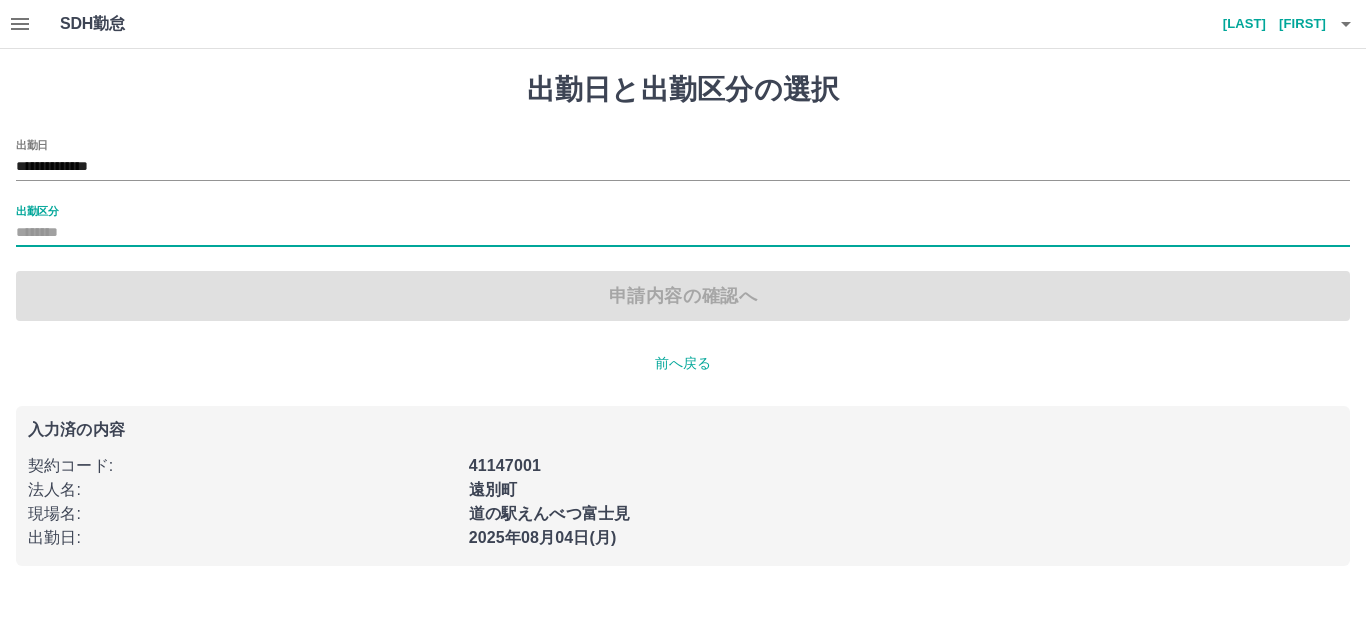 click on "出勤区分" at bounding box center (683, 226) 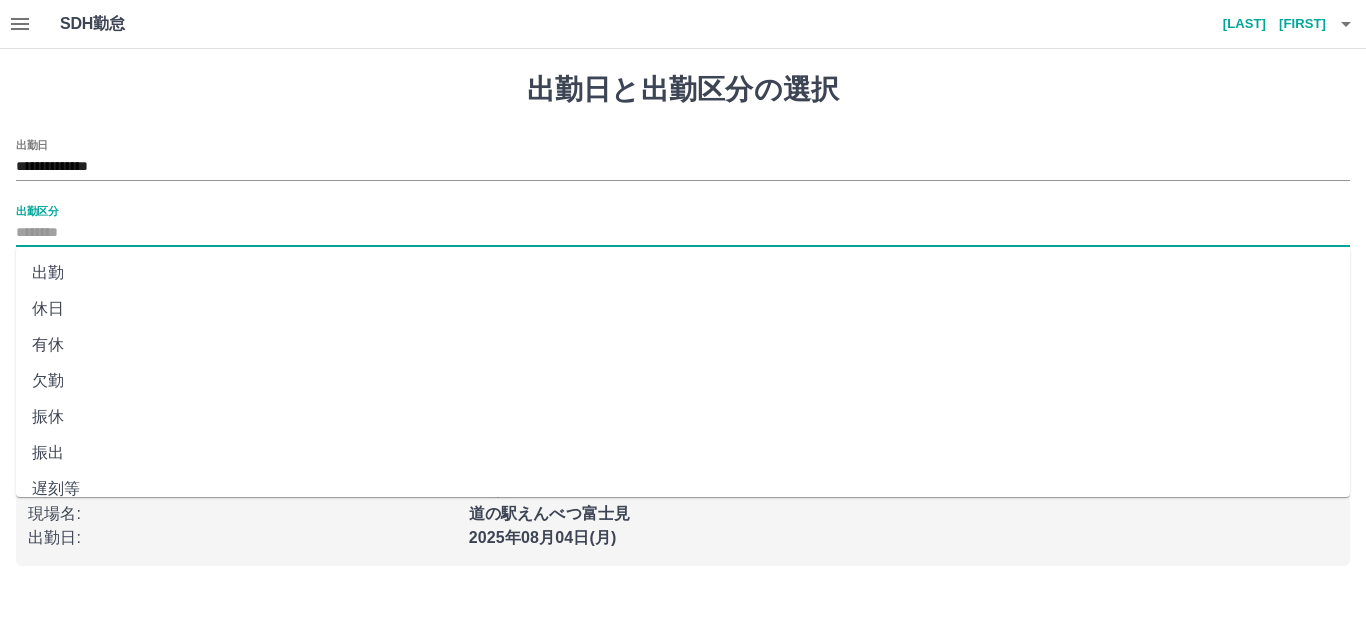 click on "出勤区分" at bounding box center [683, 233] 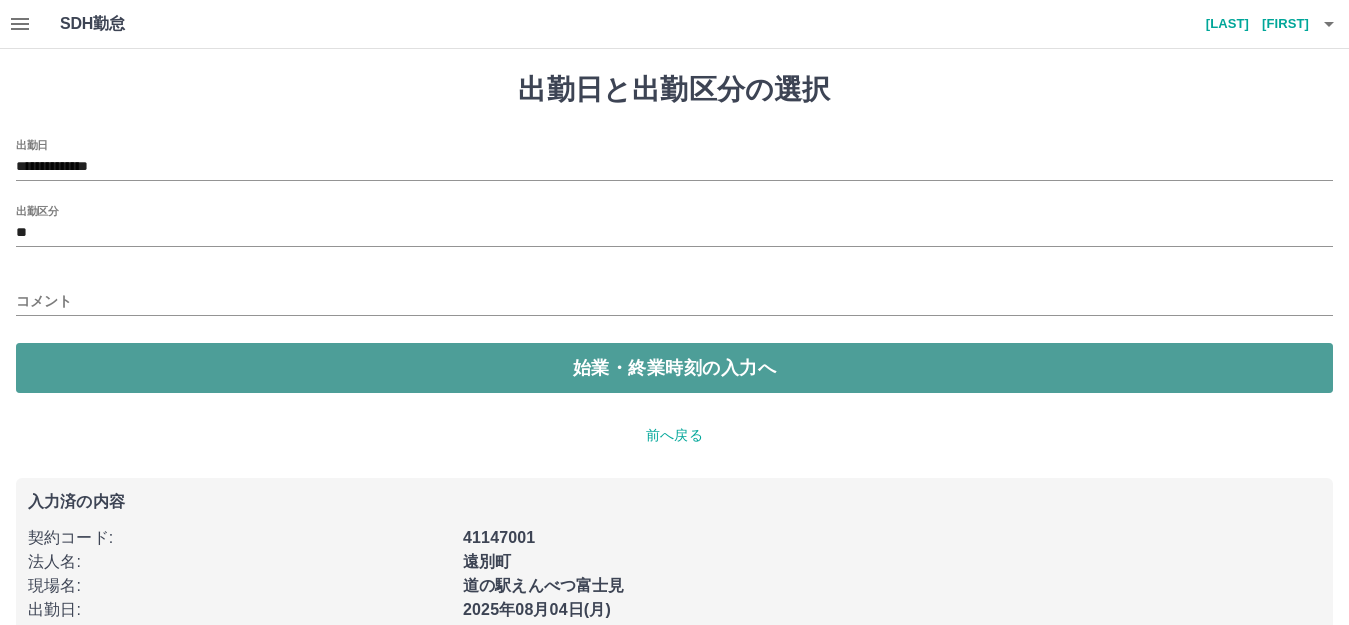 click on "始業・終業時刻の入力へ" at bounding box center [674, 368] 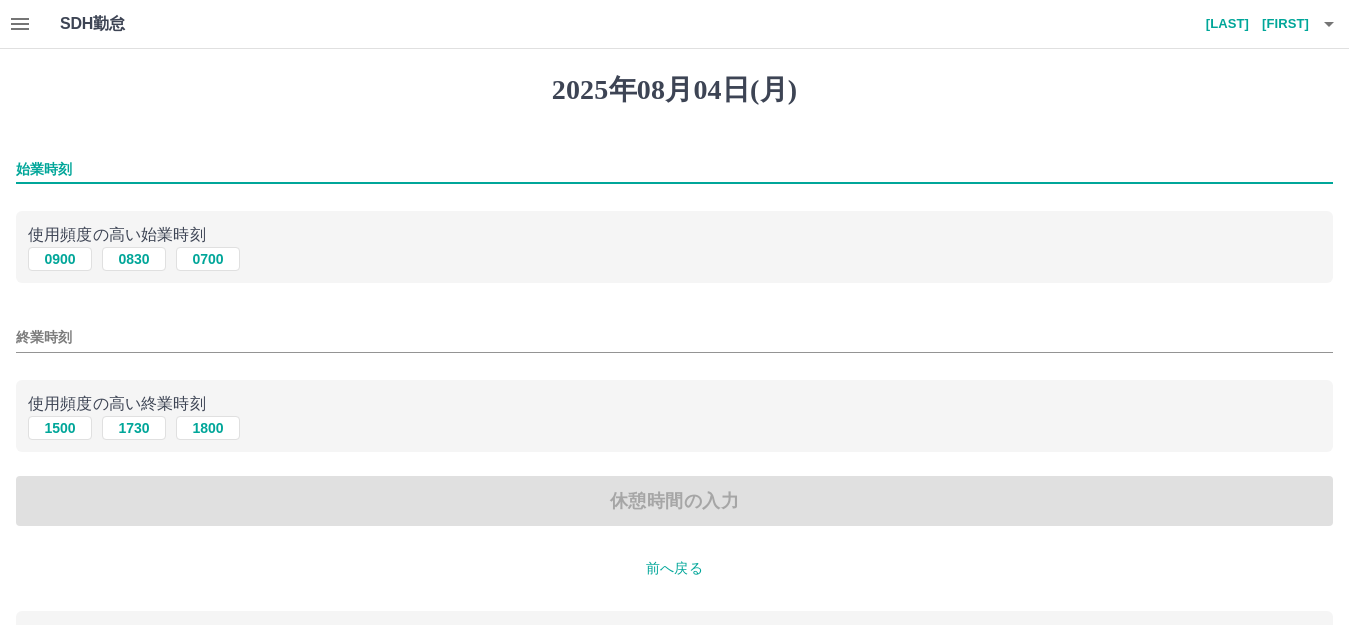 click on "始業時刻" at bounding box center (674, 169) 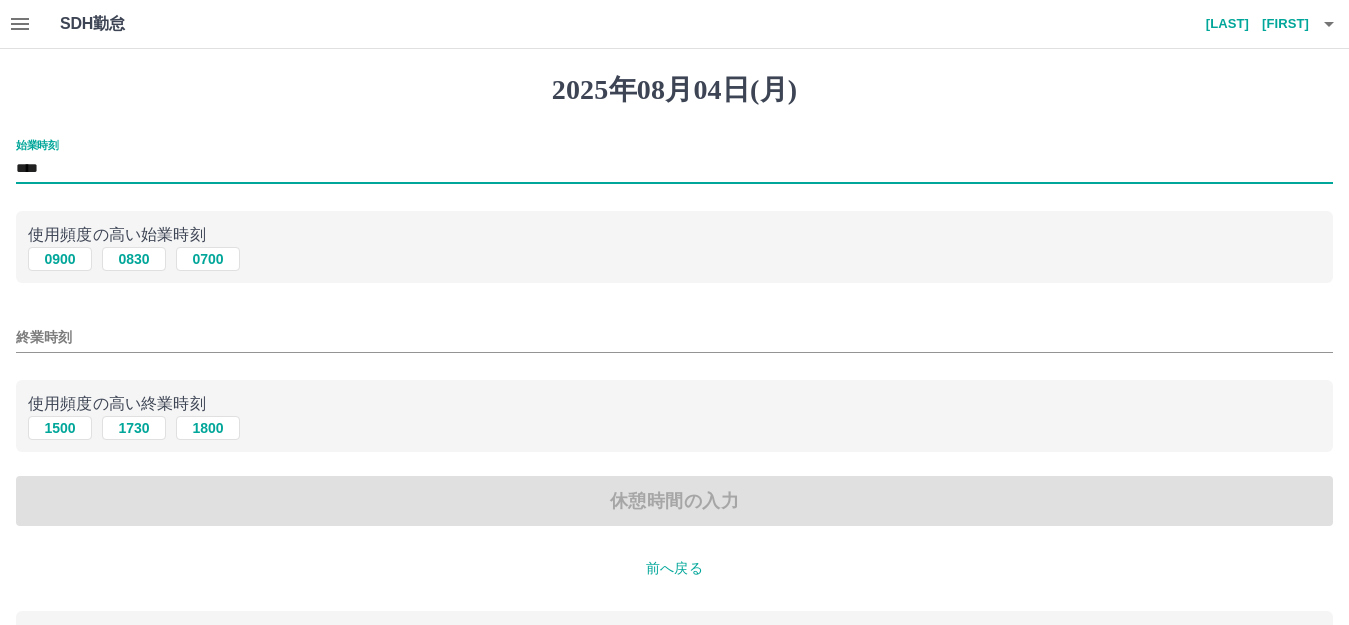 type on "****" 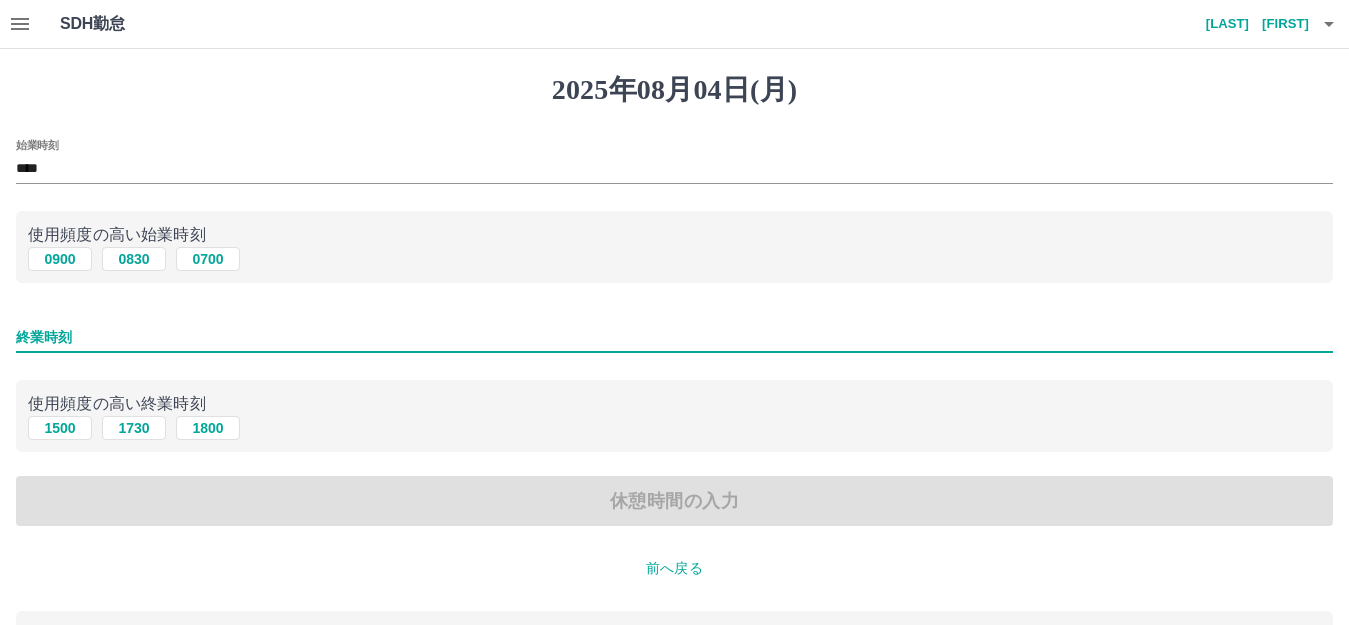 click on "終業時刻" at bounding box center [674, 337] 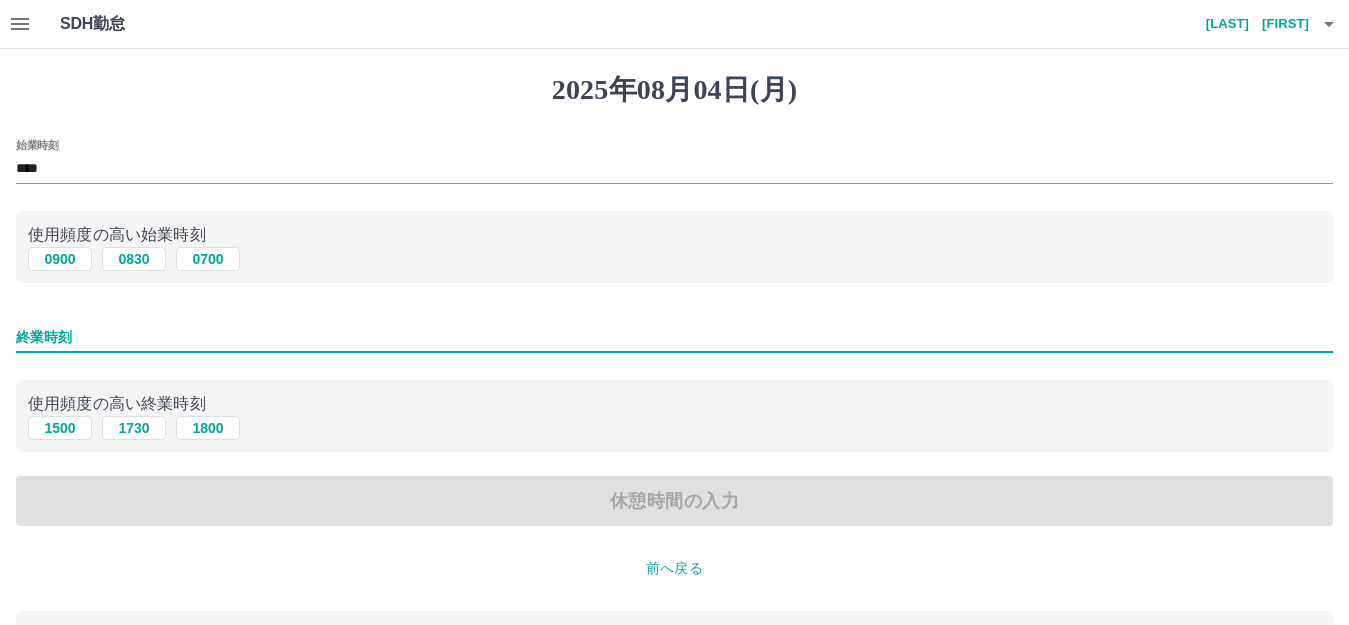 type on "****" 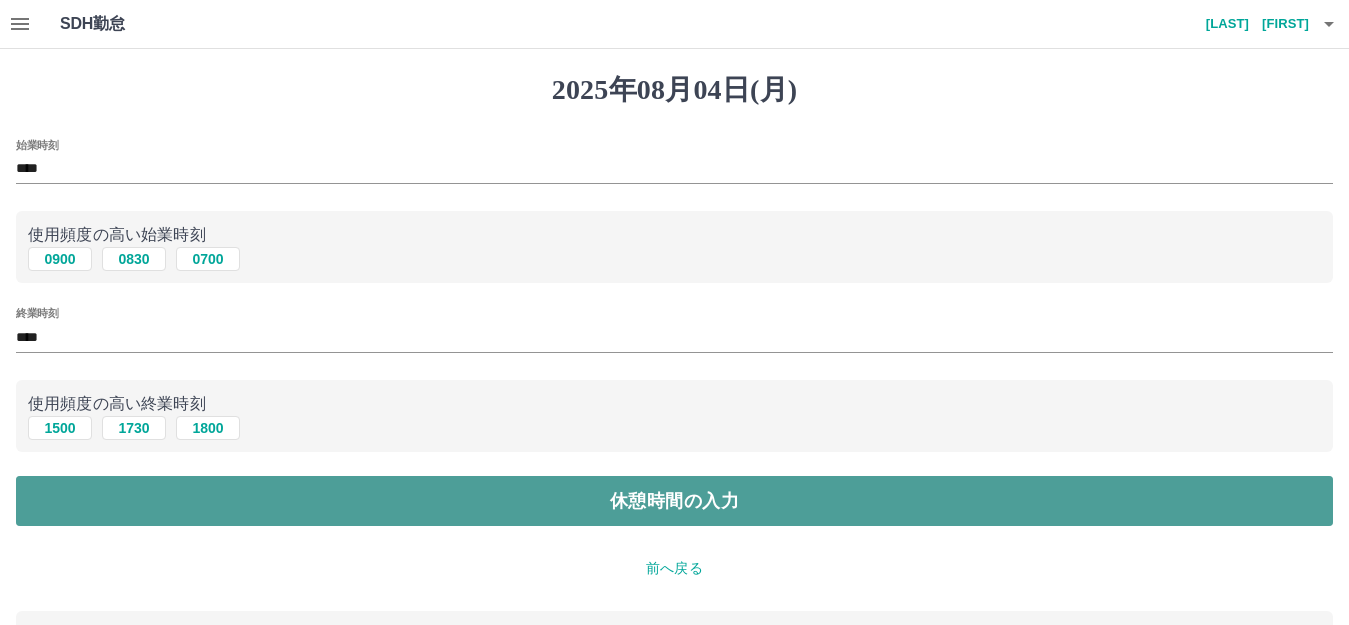 click on "休憩時間の入力" at bounding box center (674, 501) 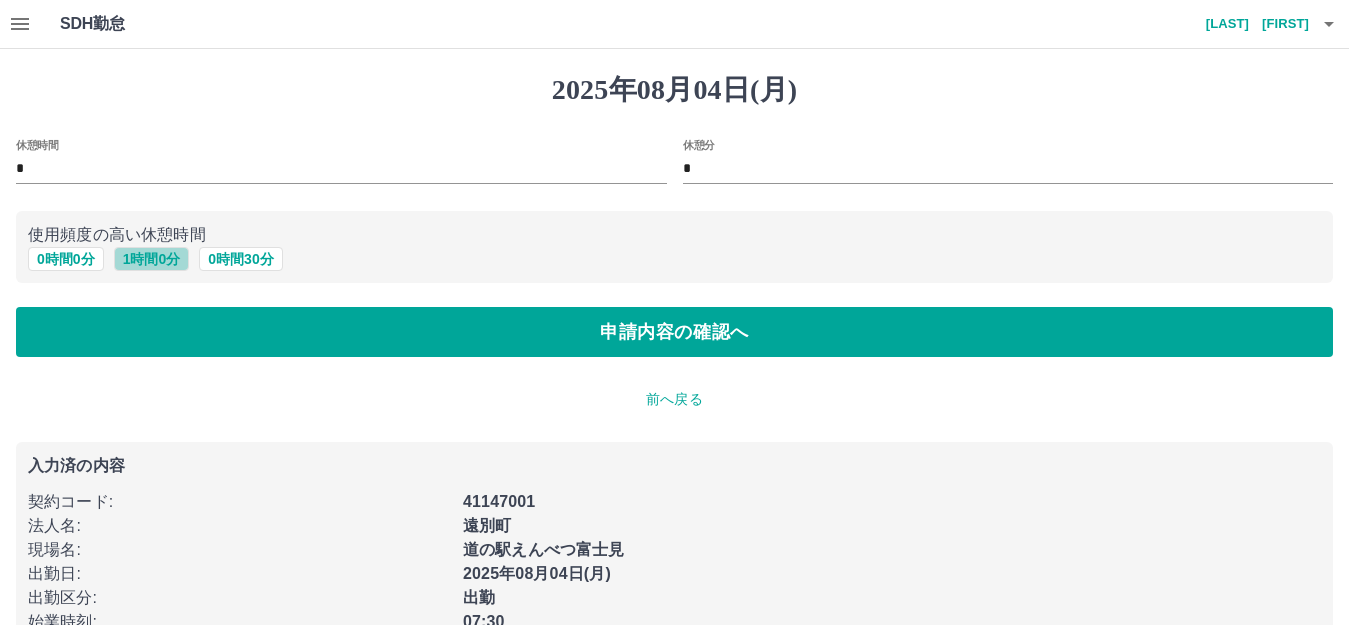 click on "1 時間 0 分" at bounding box center [152, 259] 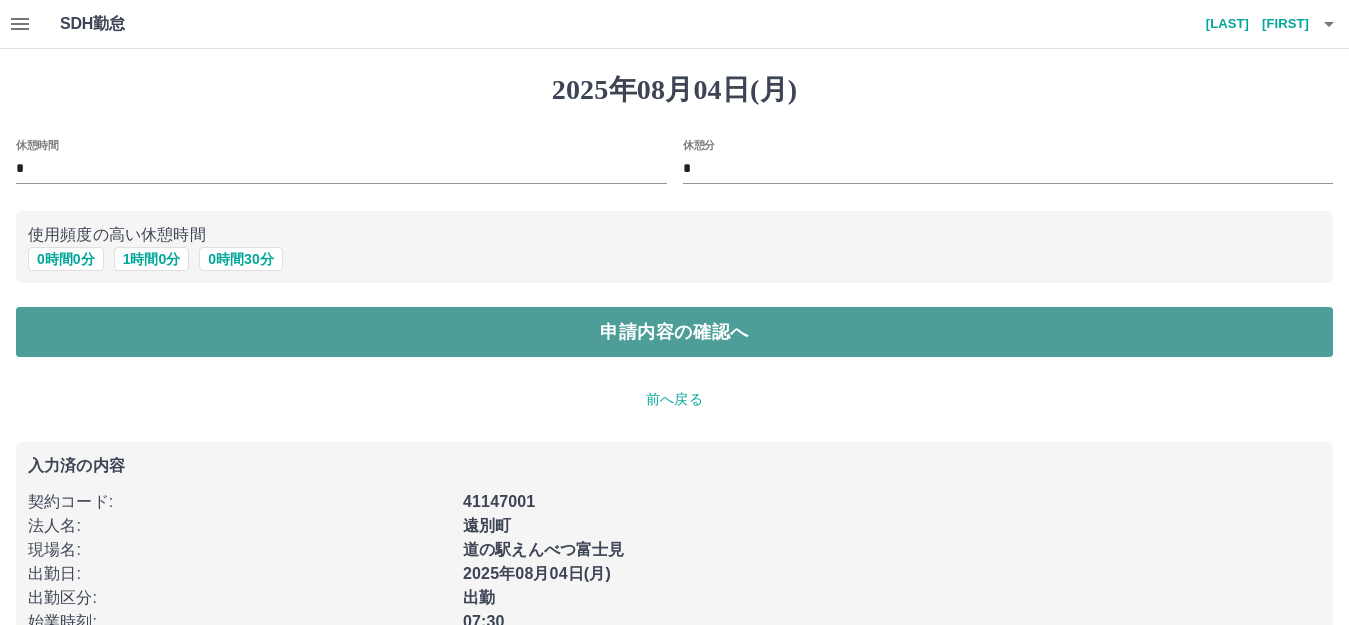 click on "申請内容の確認へ" at bounding box center [674, 332] 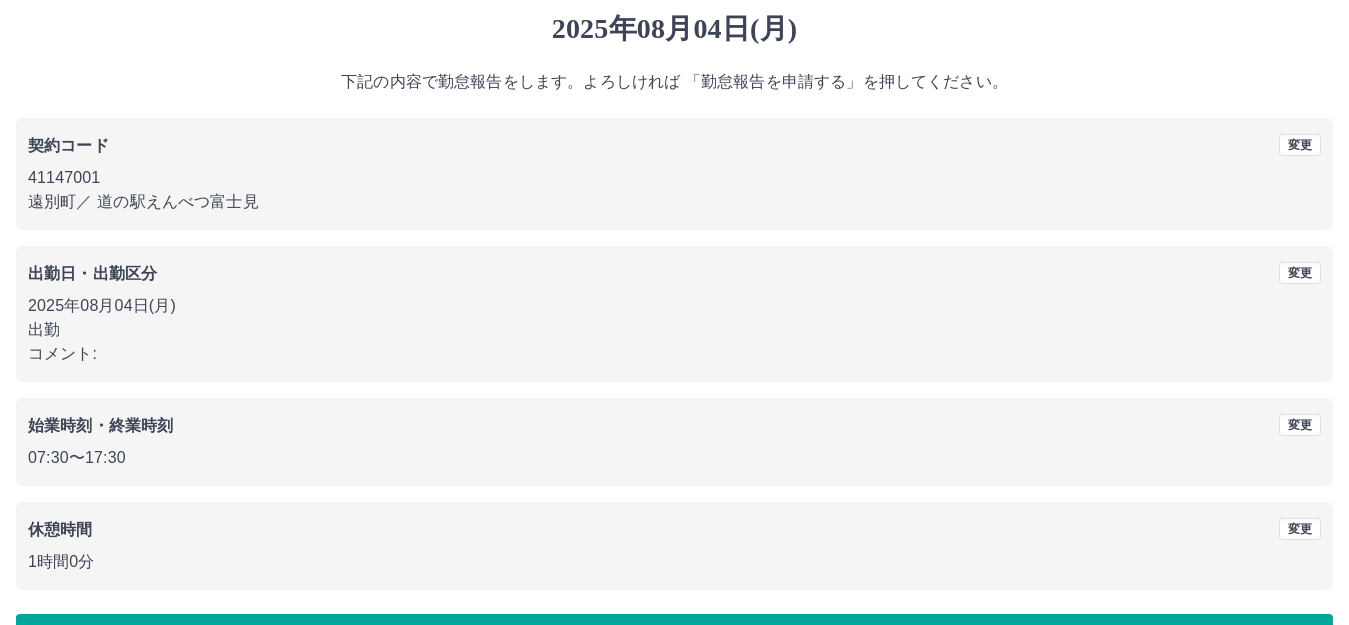 scroll, scrollTop: 124, scrollLeft: 0, axis: vertical 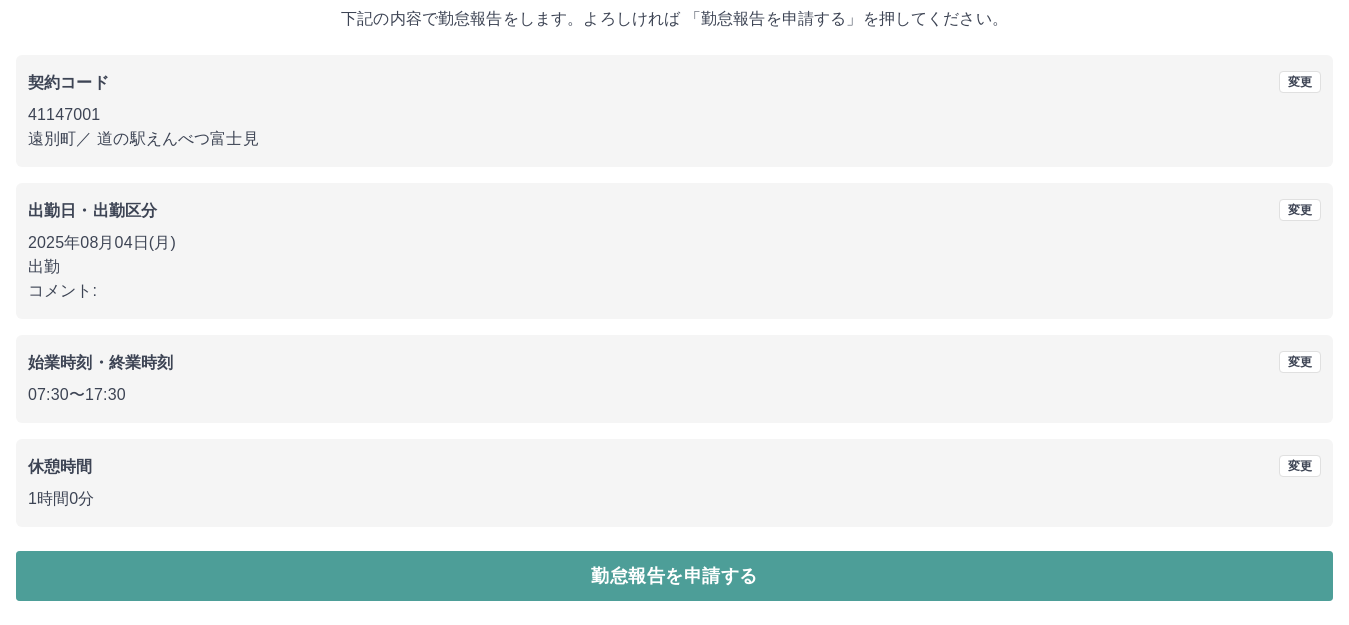 click on "勤怠報告を申請する" at bounding box center (674, 576) 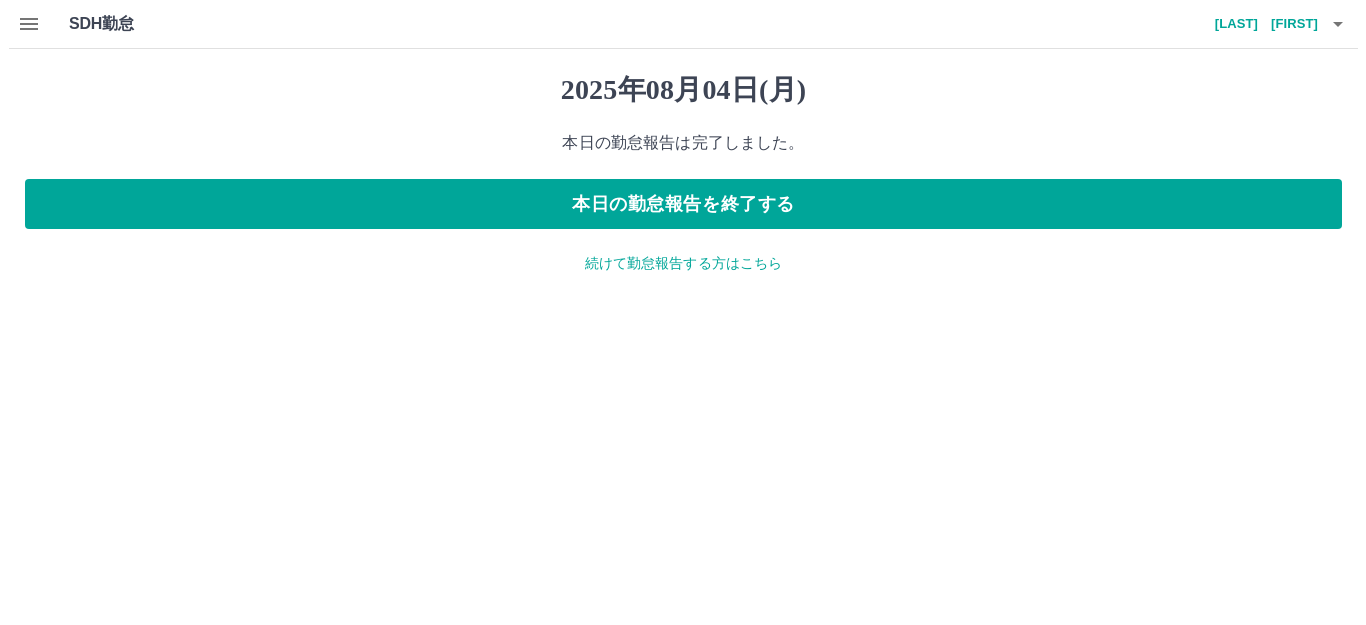 scroll, scrollTop: 0, scrollLeft: 0, axis: both 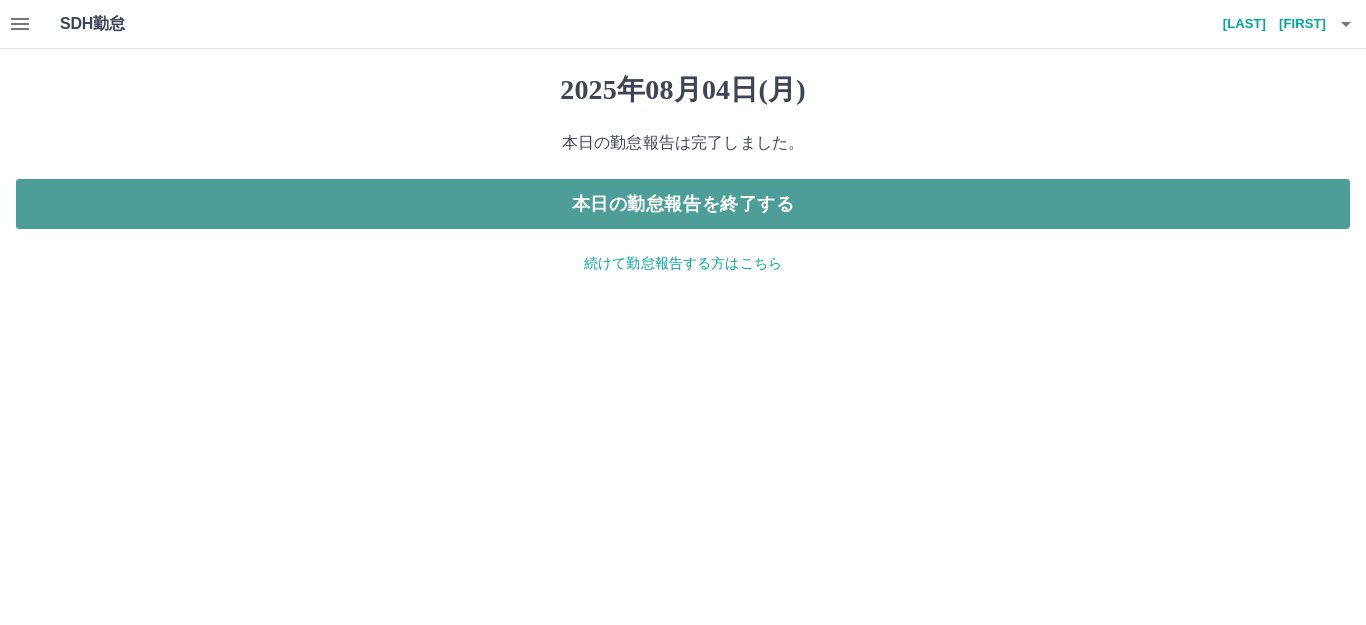 click on "本日の勤怠報告を終了する" at bounding box center [683, 204] 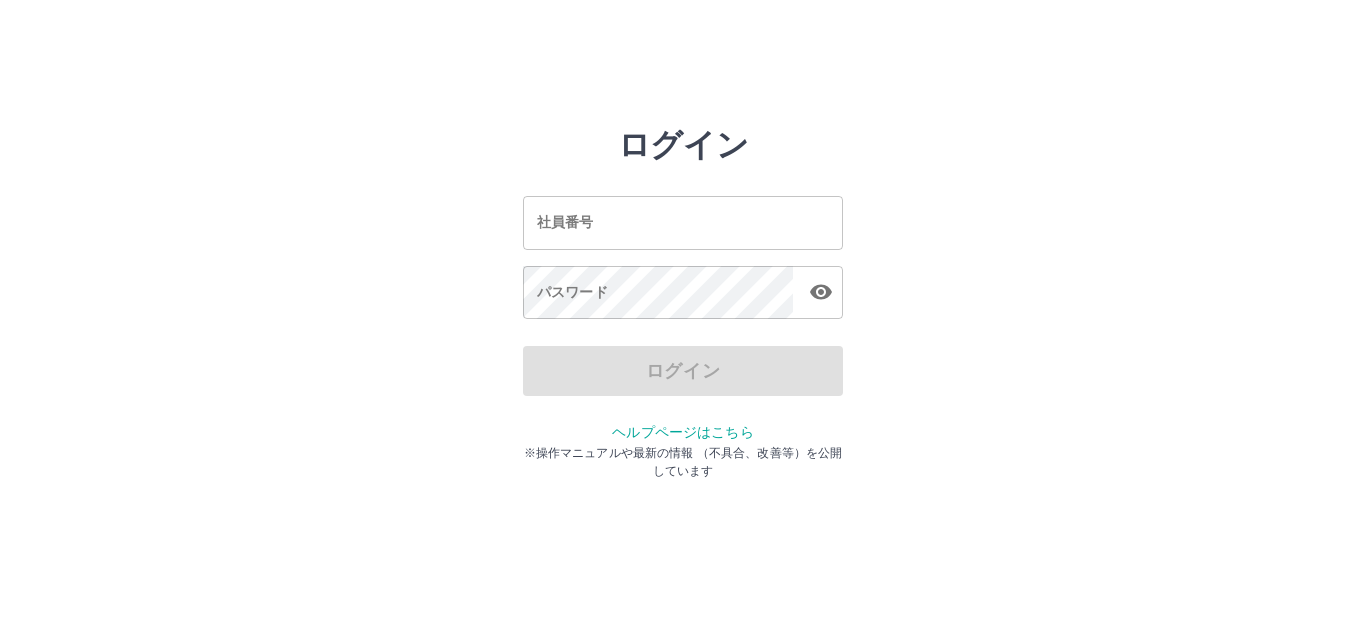 scroll, scrollTop: 0, scrollLeft: 0, axis: both 